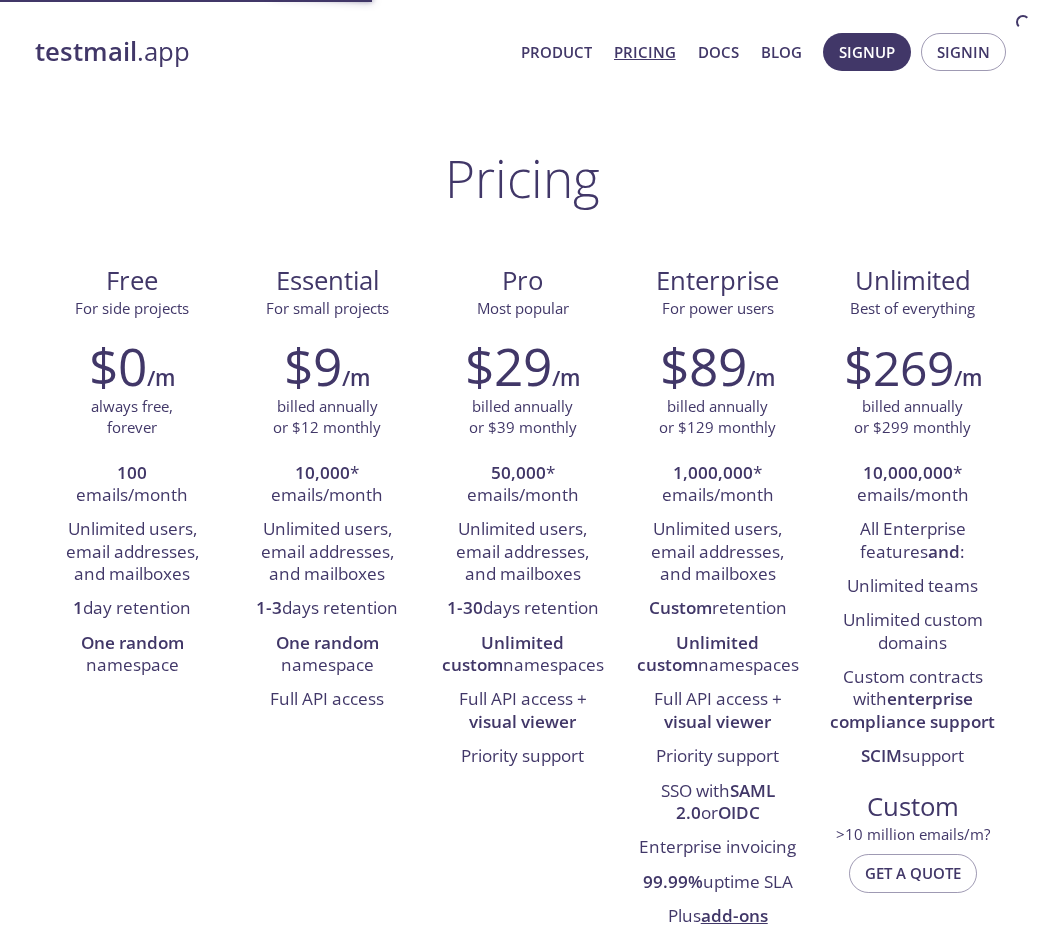 scroll, scrollTop: 0, scrollLeft: 0, axis: both 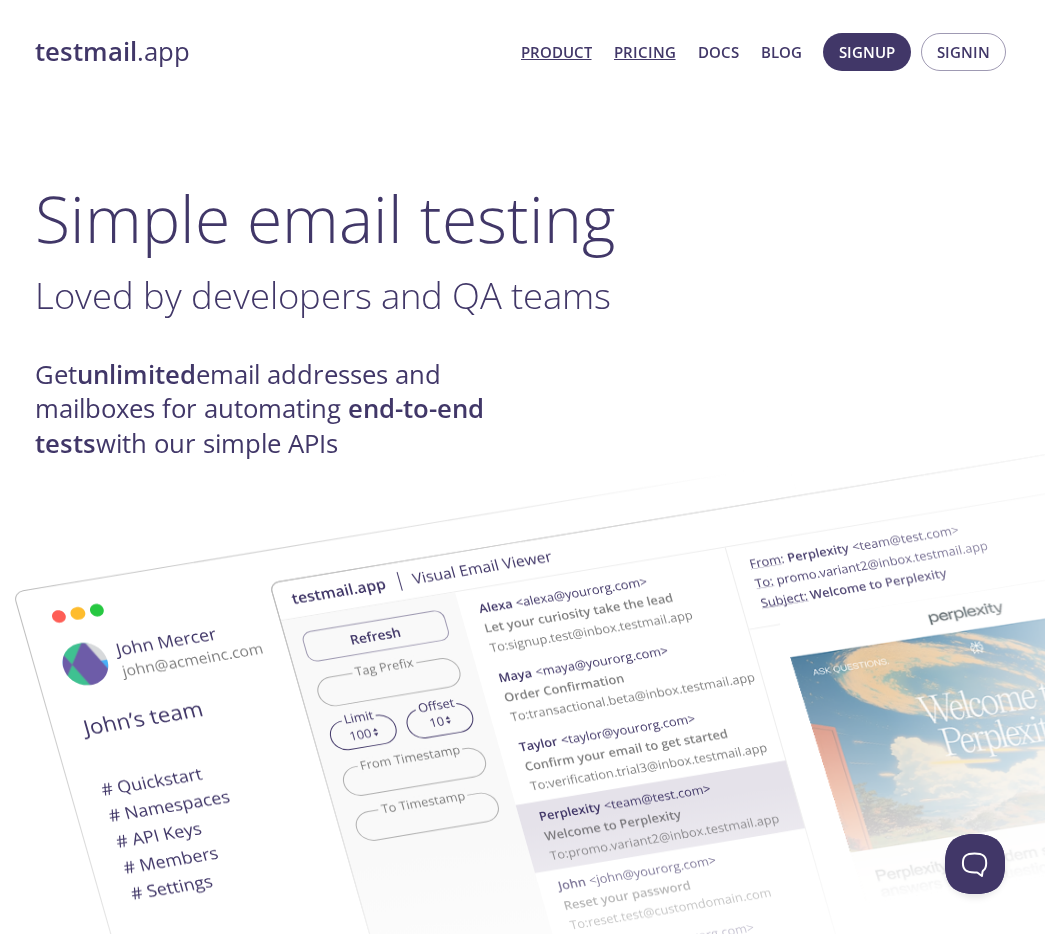 click on "Pricing" at bounding box center [645, 52] 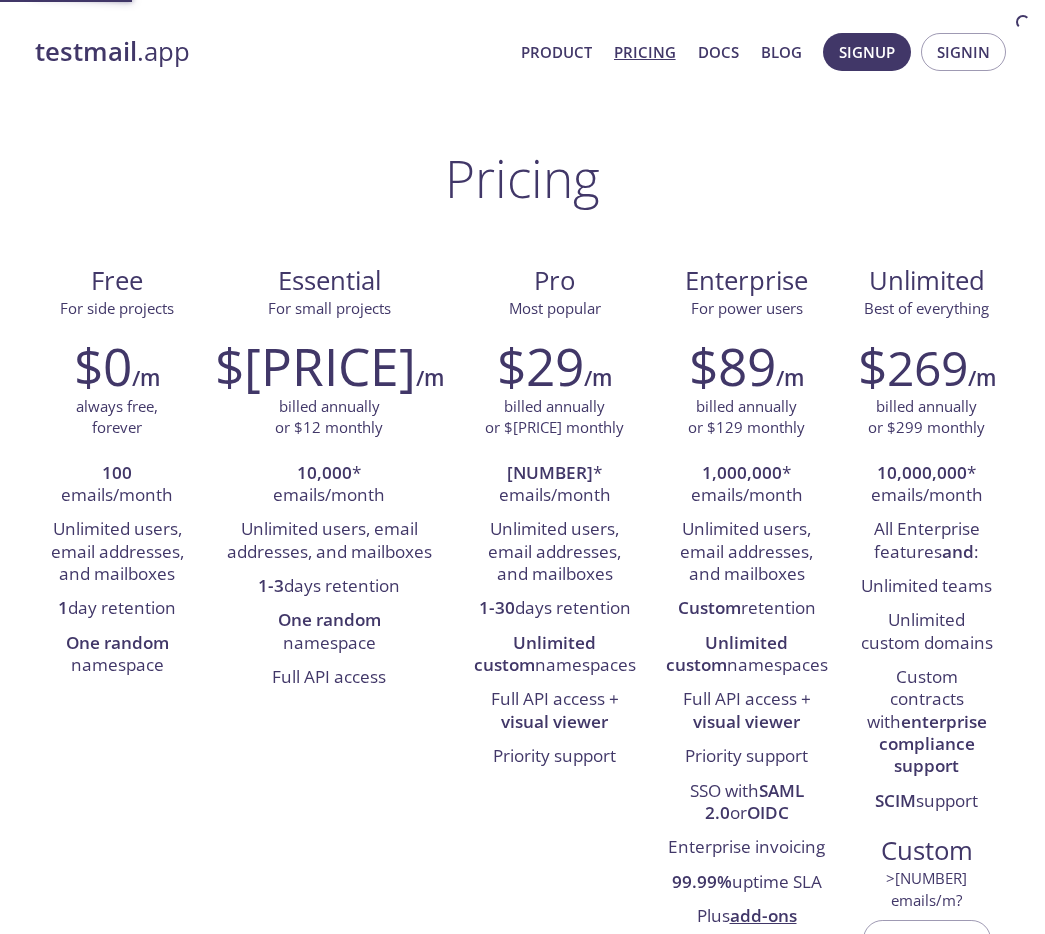scroll, scrollTop: 0, scrollLeft: 0, axis: both 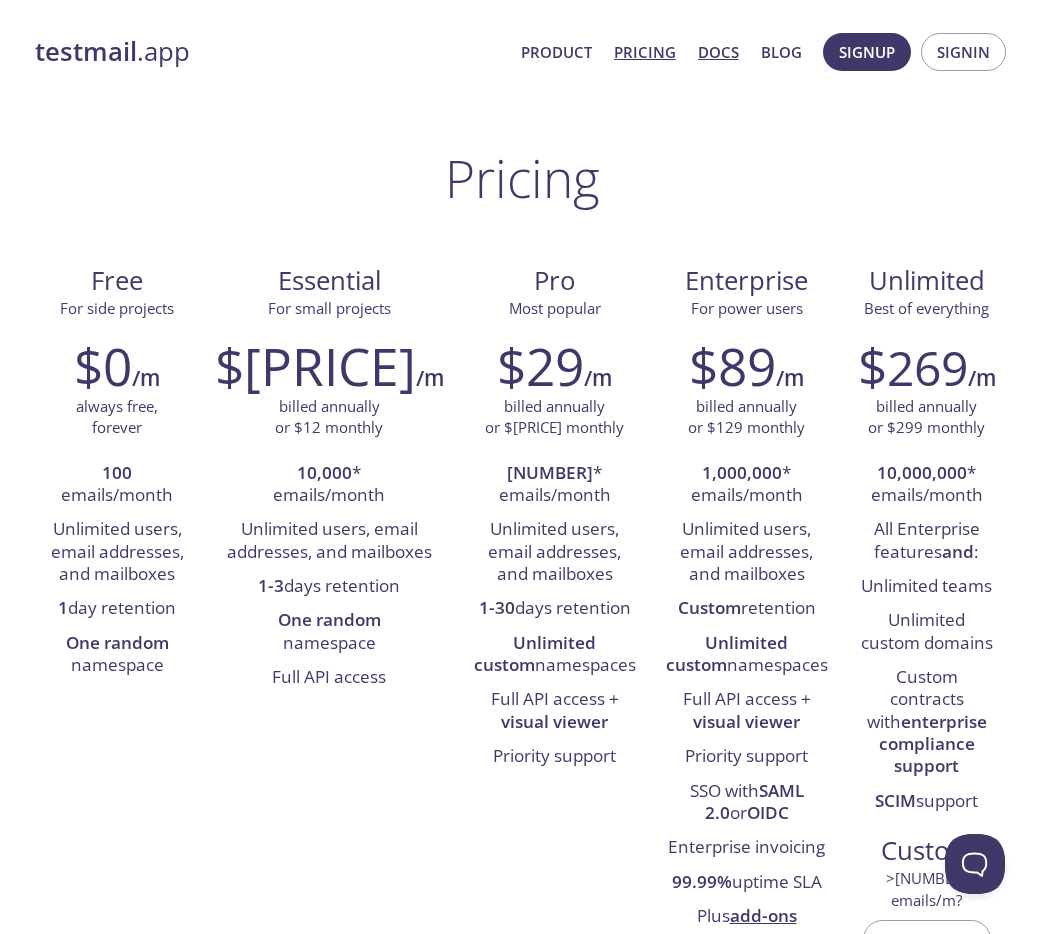 click on "Docs" at bounding box center (718, 52) 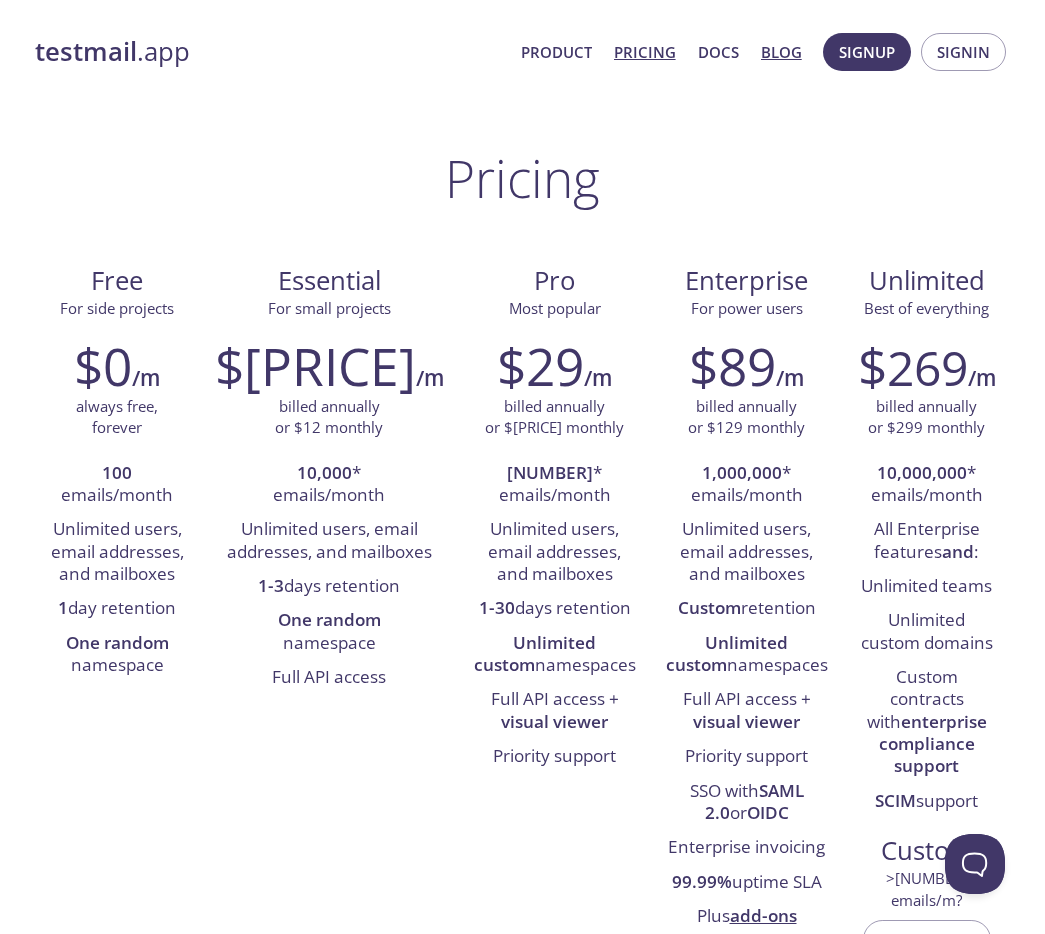 click on "Blog" at bounding box center (781, 52) 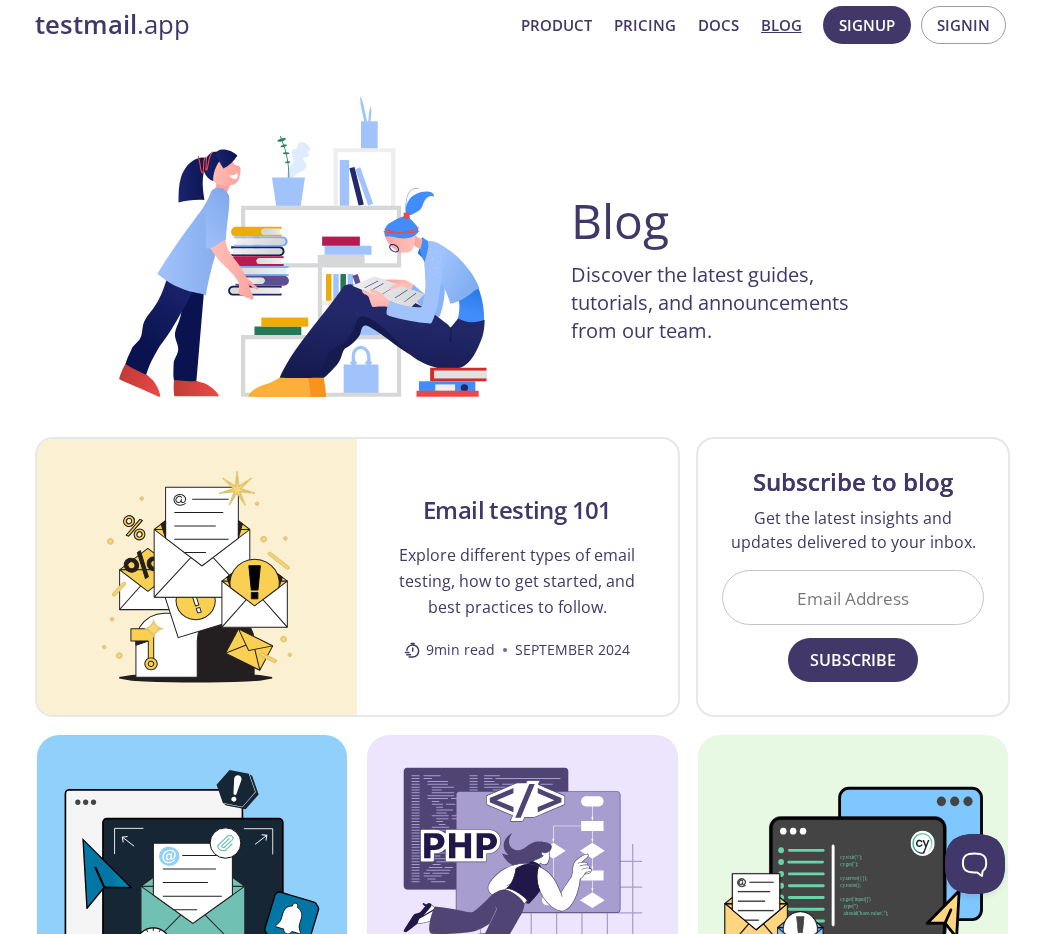 scroll, scrollTop: 0, scrollLeft: 0, axis: both 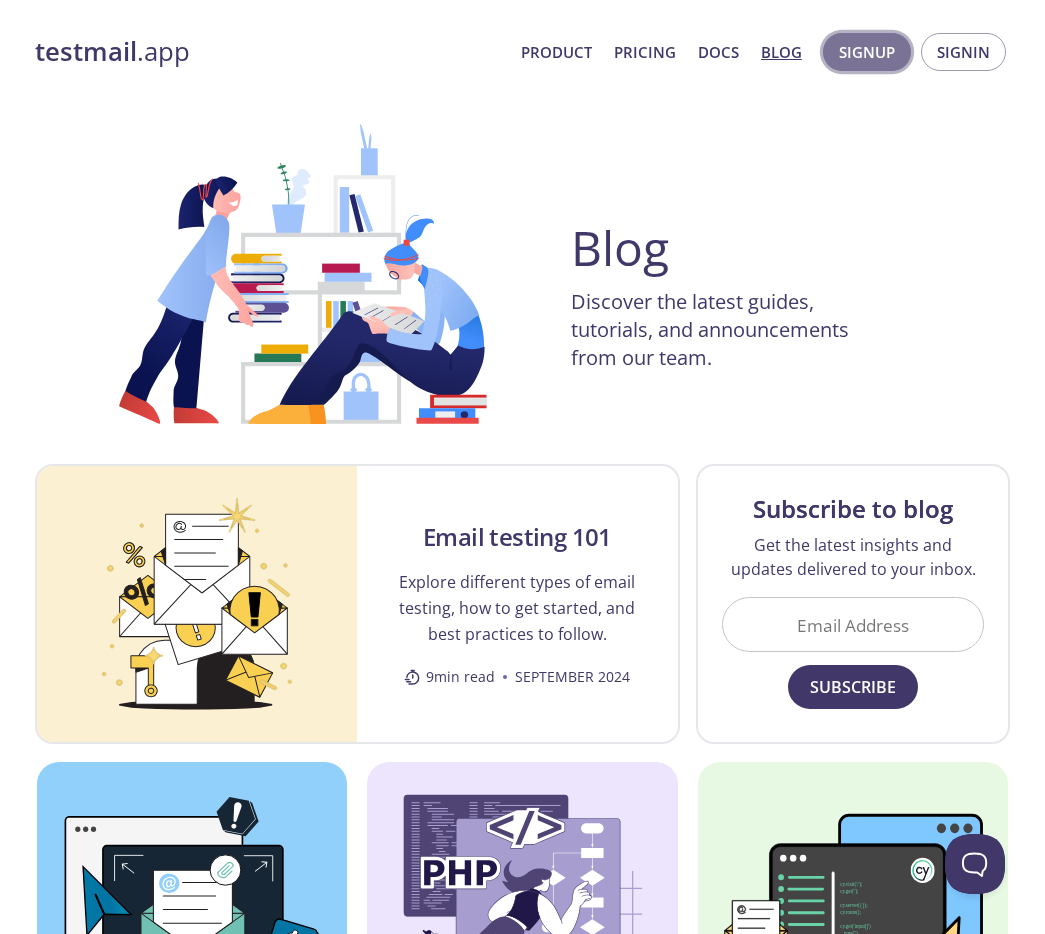 click on "Signup" at bounding box center [867, 52] 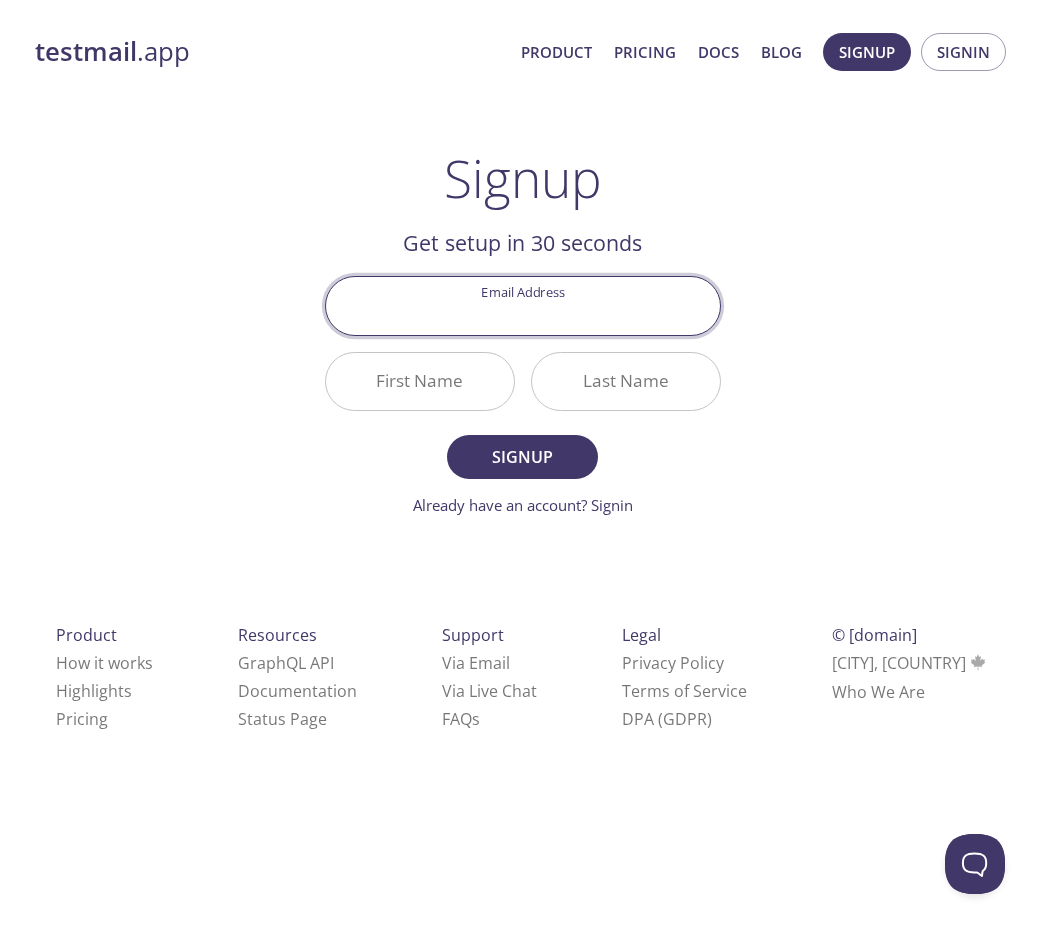 click on "Email Address" at bounding box center (523, 305) 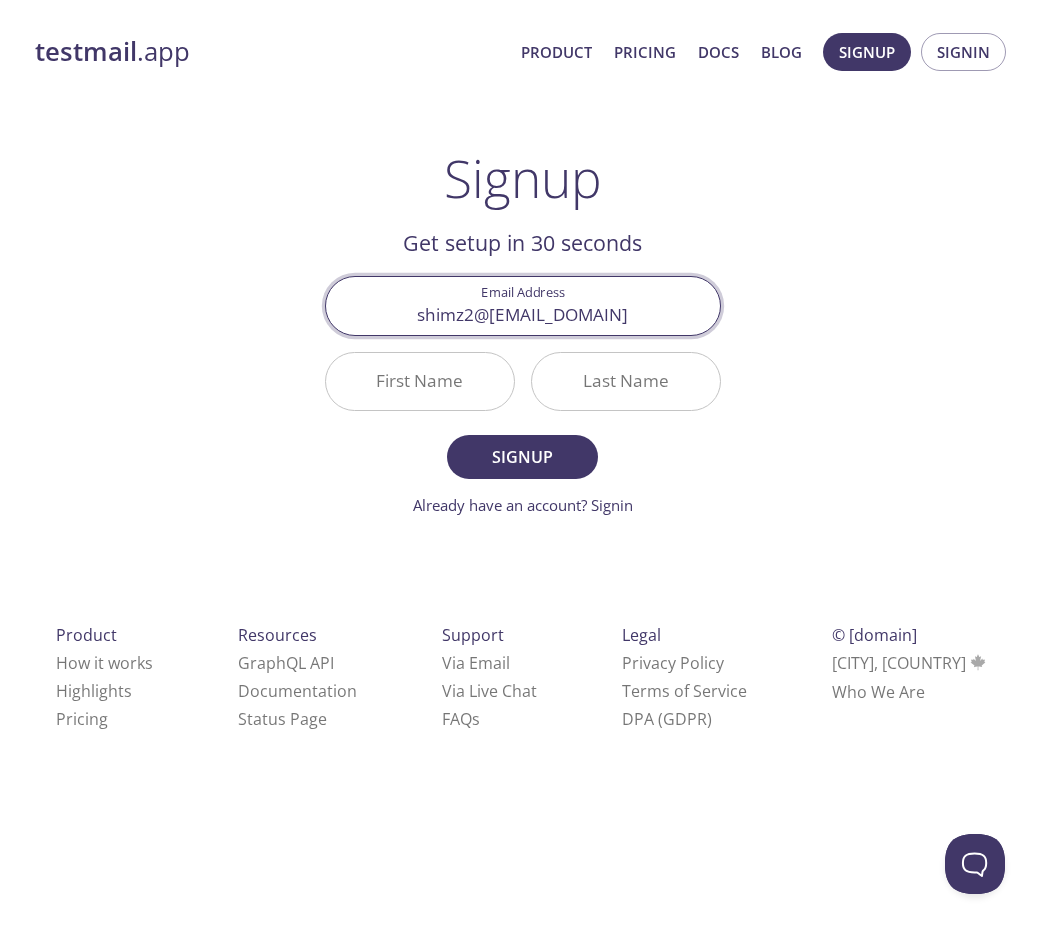 type on "shimz2@[EMAIL_DOMAIN]" 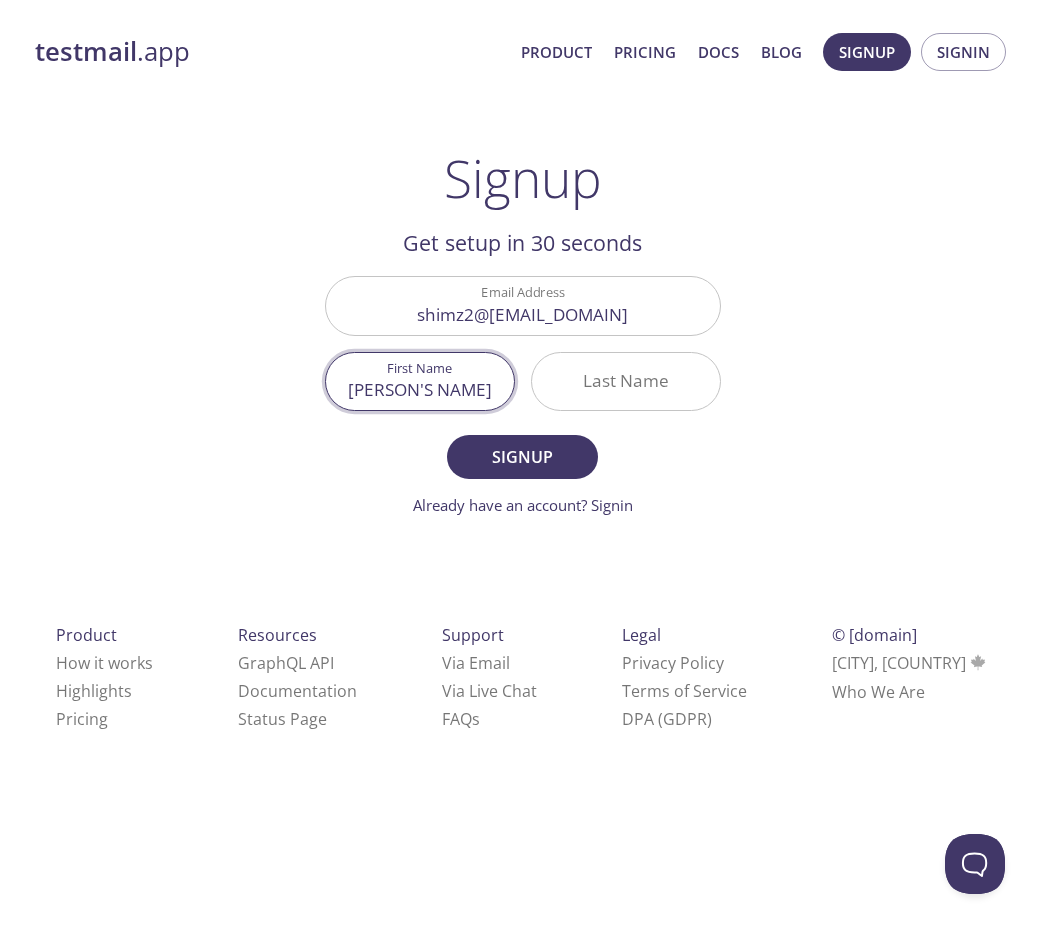 type on "[PERSON'S NAME]" 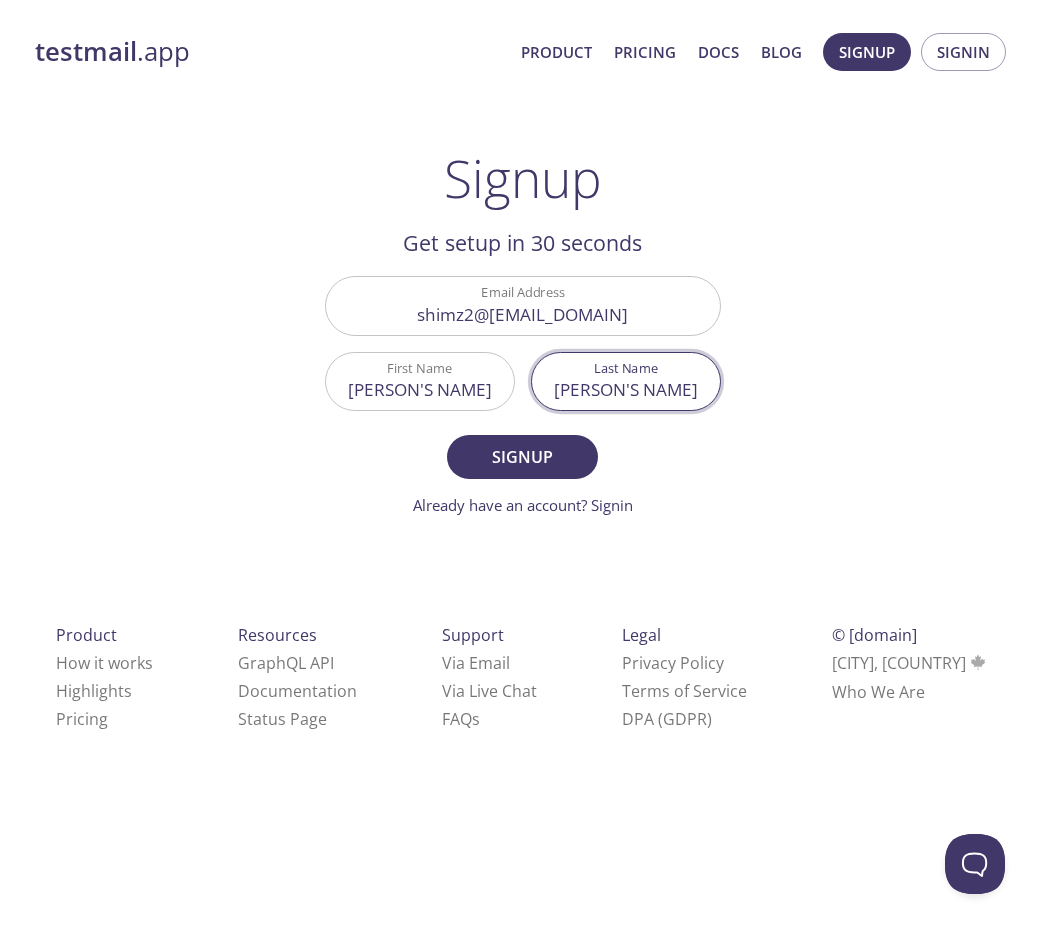 type on "[PERSON'S NAME]" 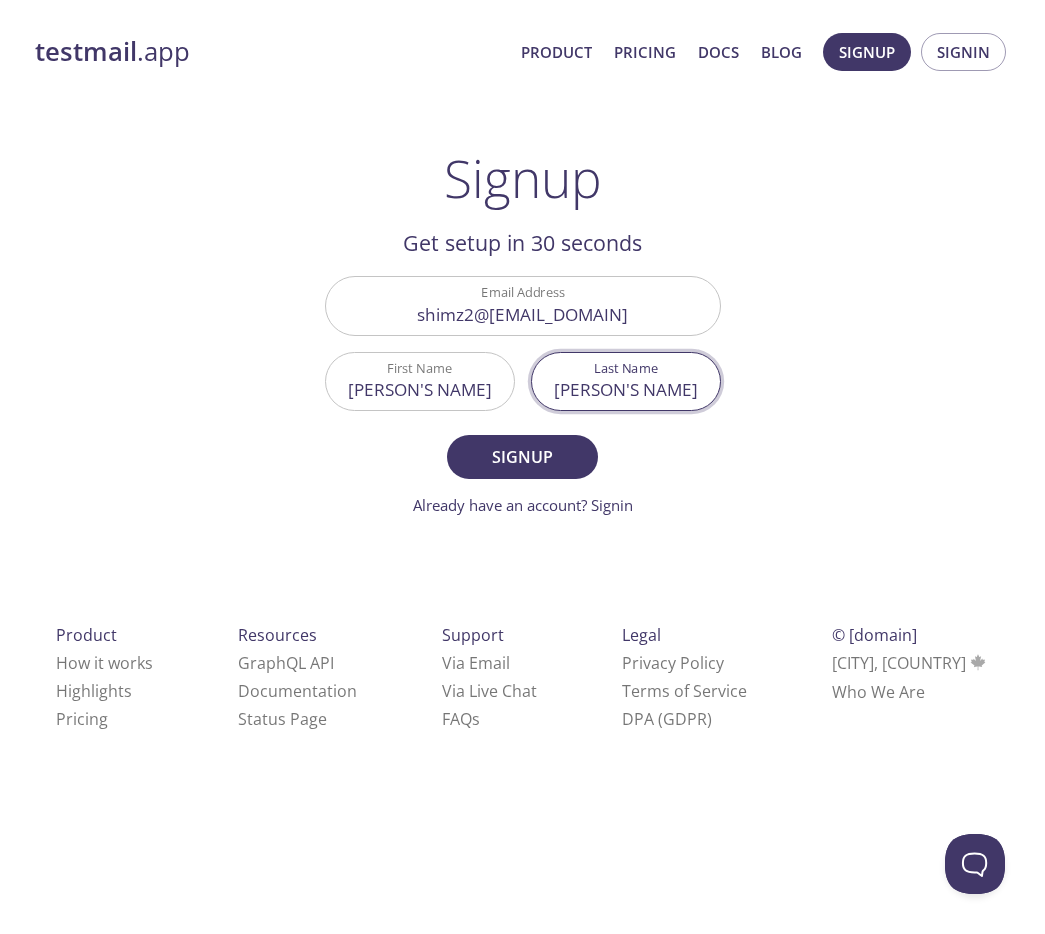 click on "Signup" at bounding box center (522, 457) 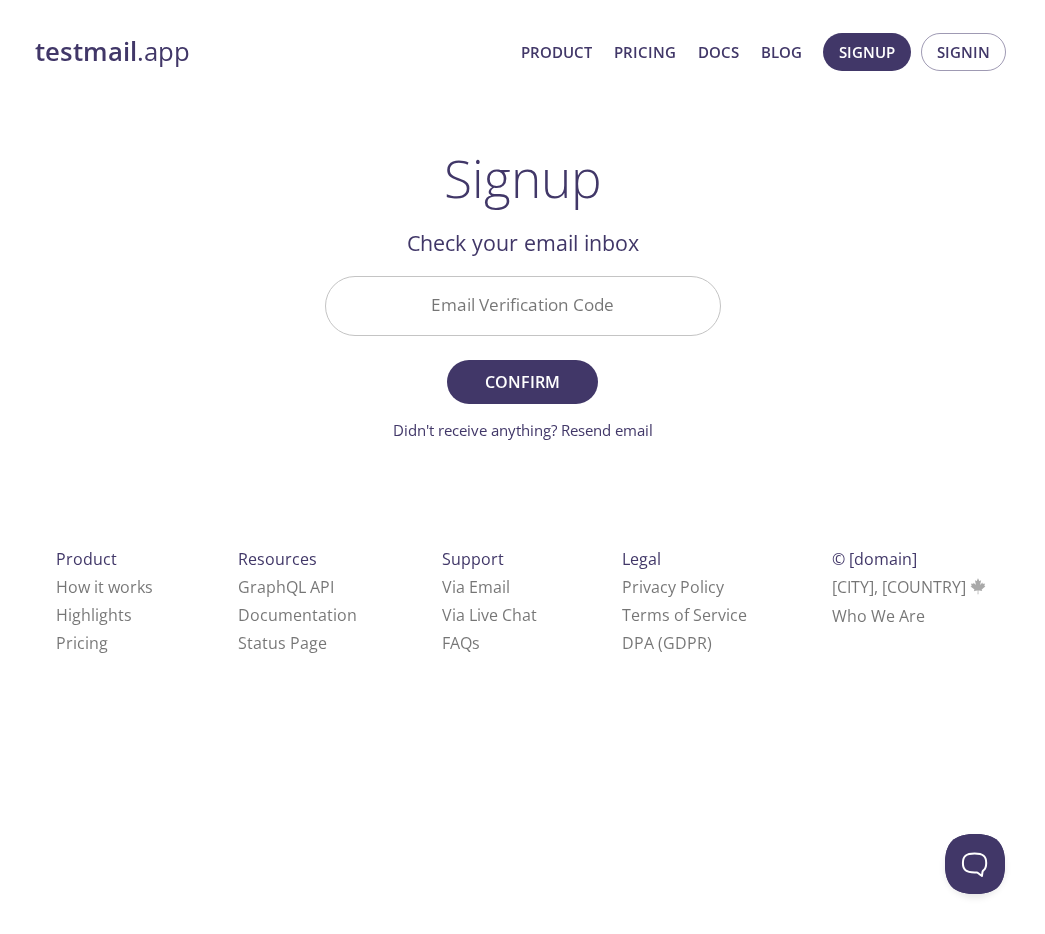 click on "Email Verification Code" at bounding box center (523, 305) 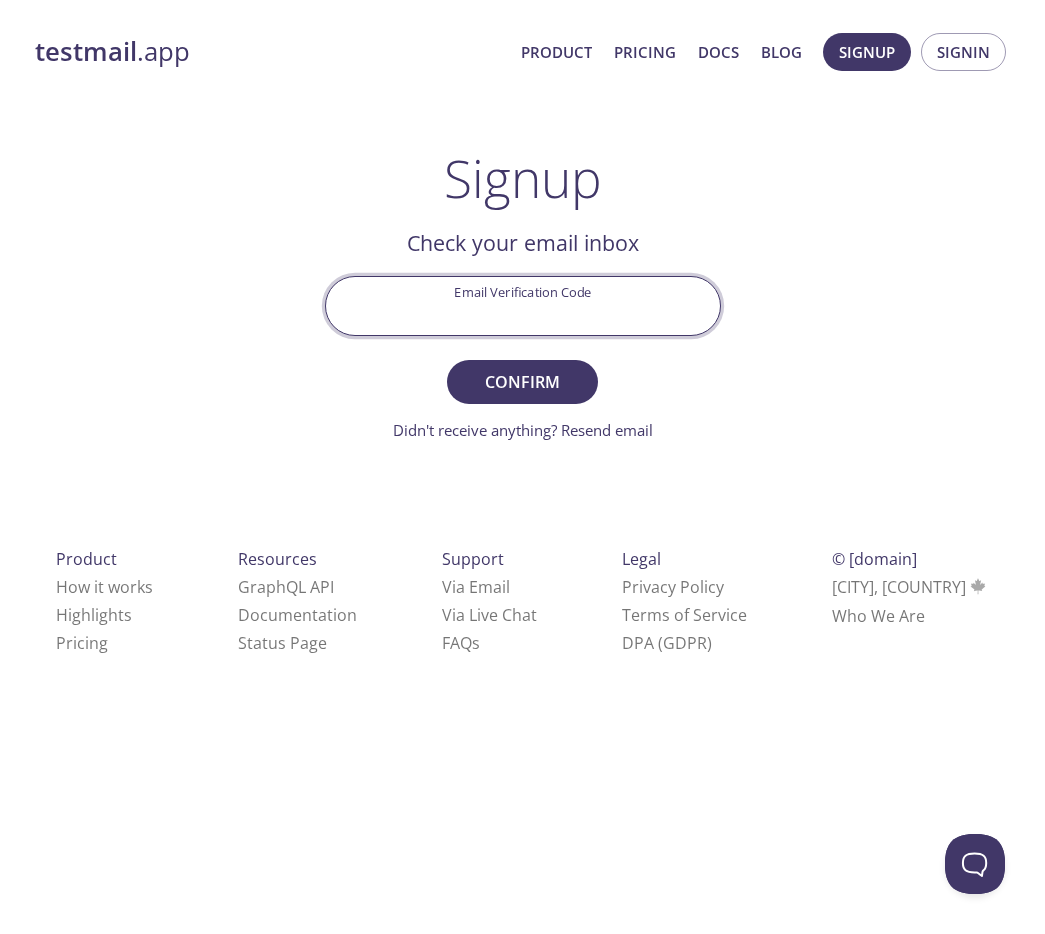 click on "Email Verification Code" at bounding box center (523, 305) 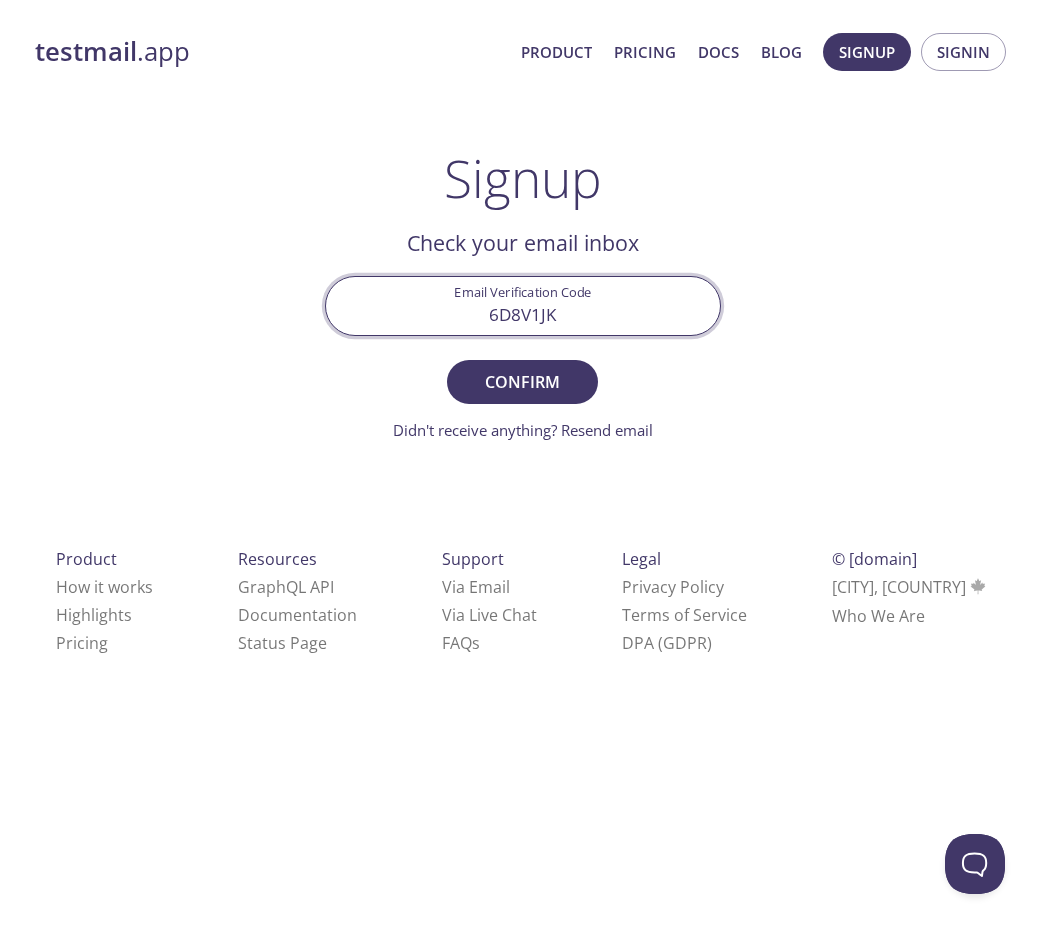 type on "6D8V1JK" 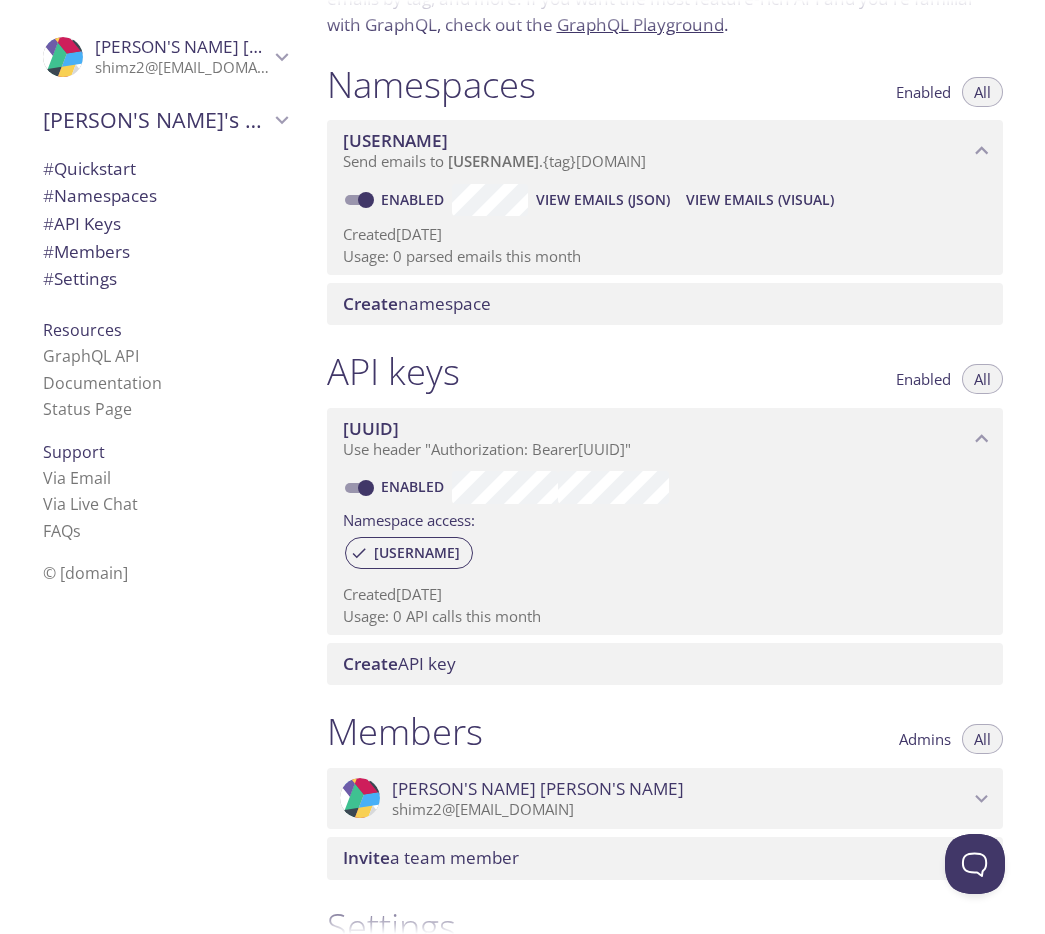 scroll, scrollTop: 488, scrollLeft: 0, axis: vertical 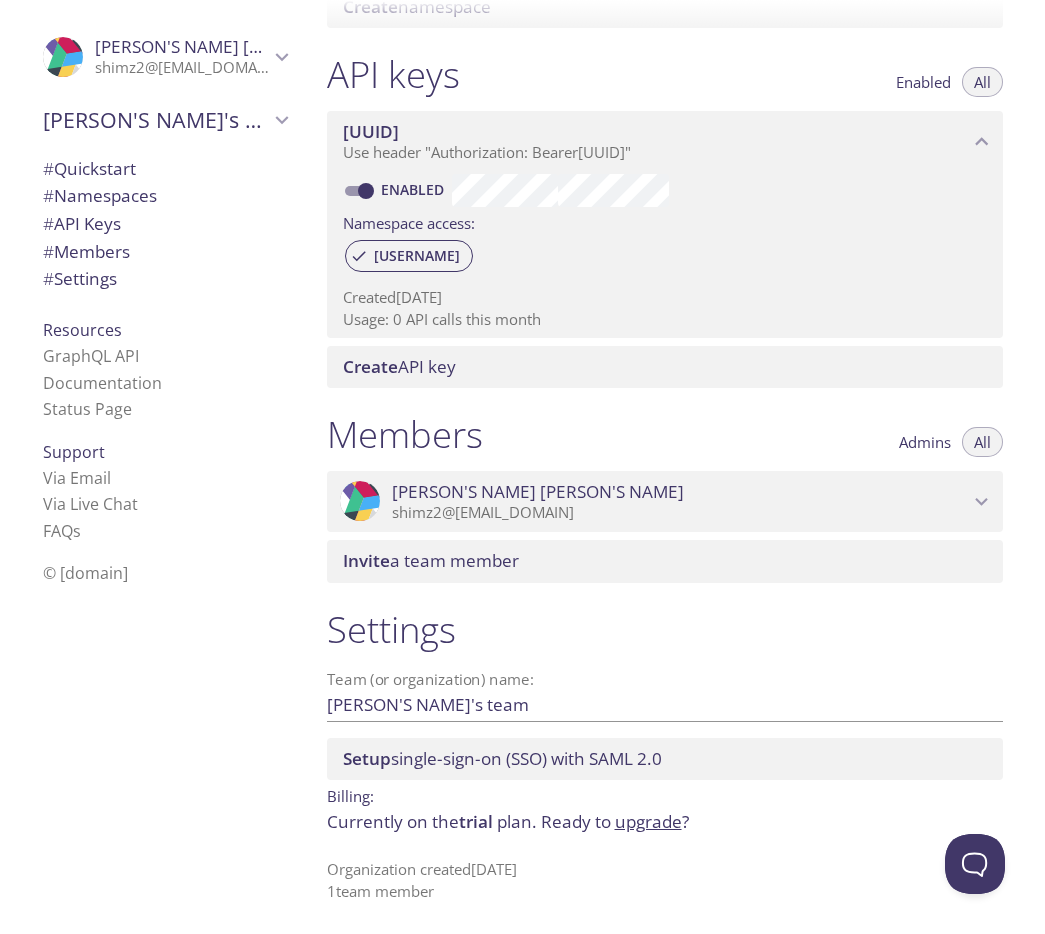 click on "upgrade" at bounding box center [648, 821] 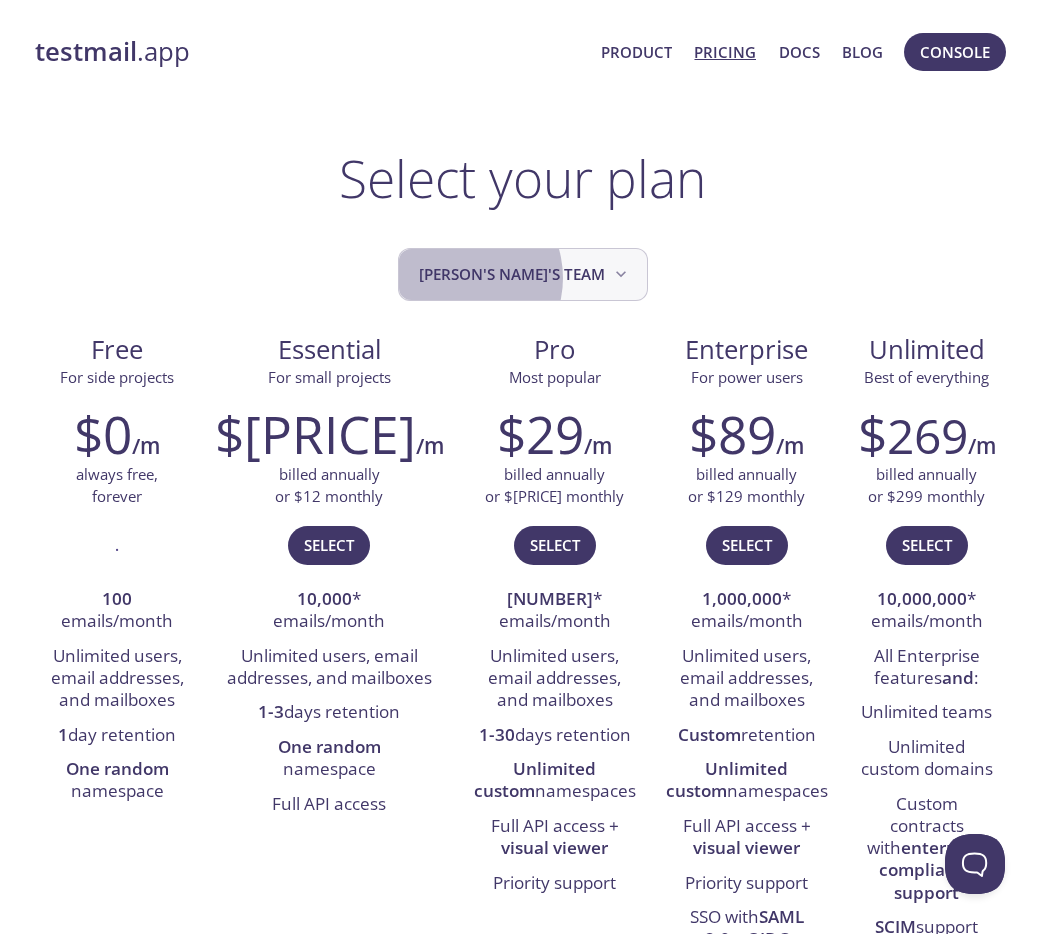 click on "[PERSON'S NAME]'s team" at bounding box center (525, 274) 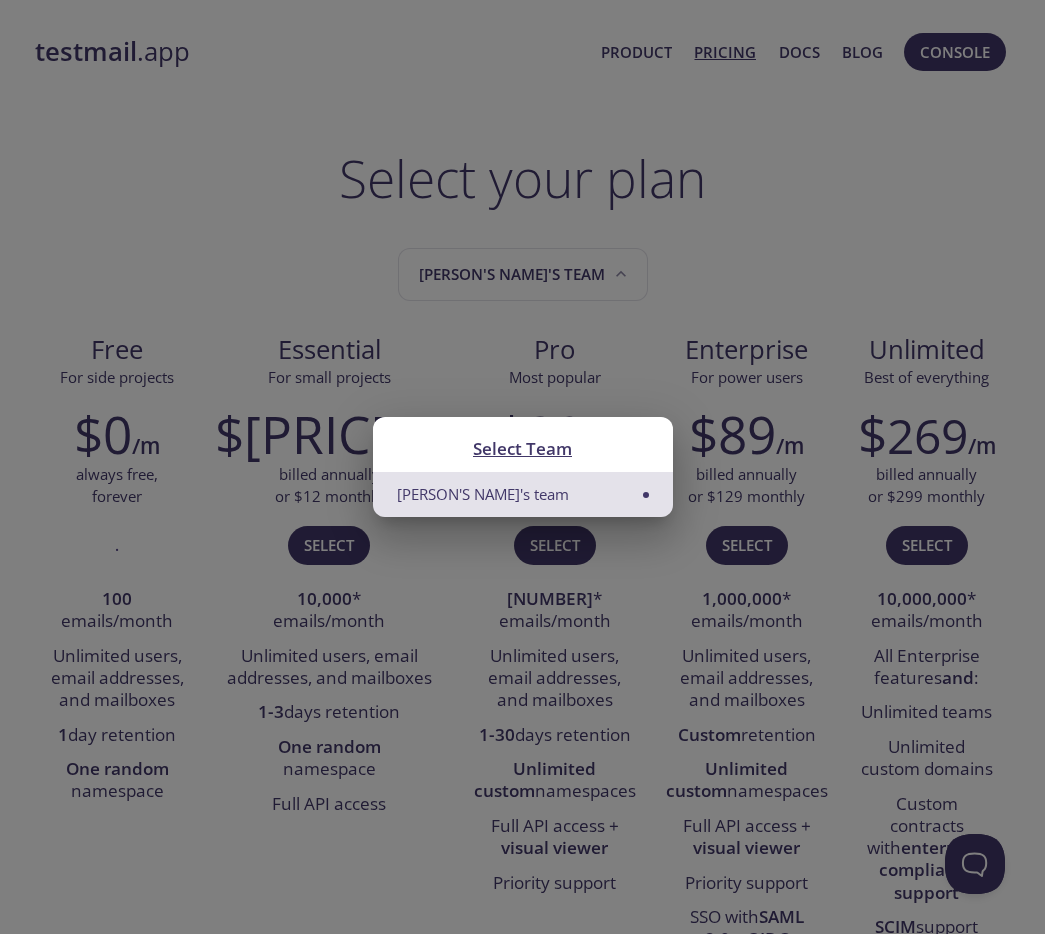 click on "Select Team [NAME]'s team" at bounding box center (522, 467) 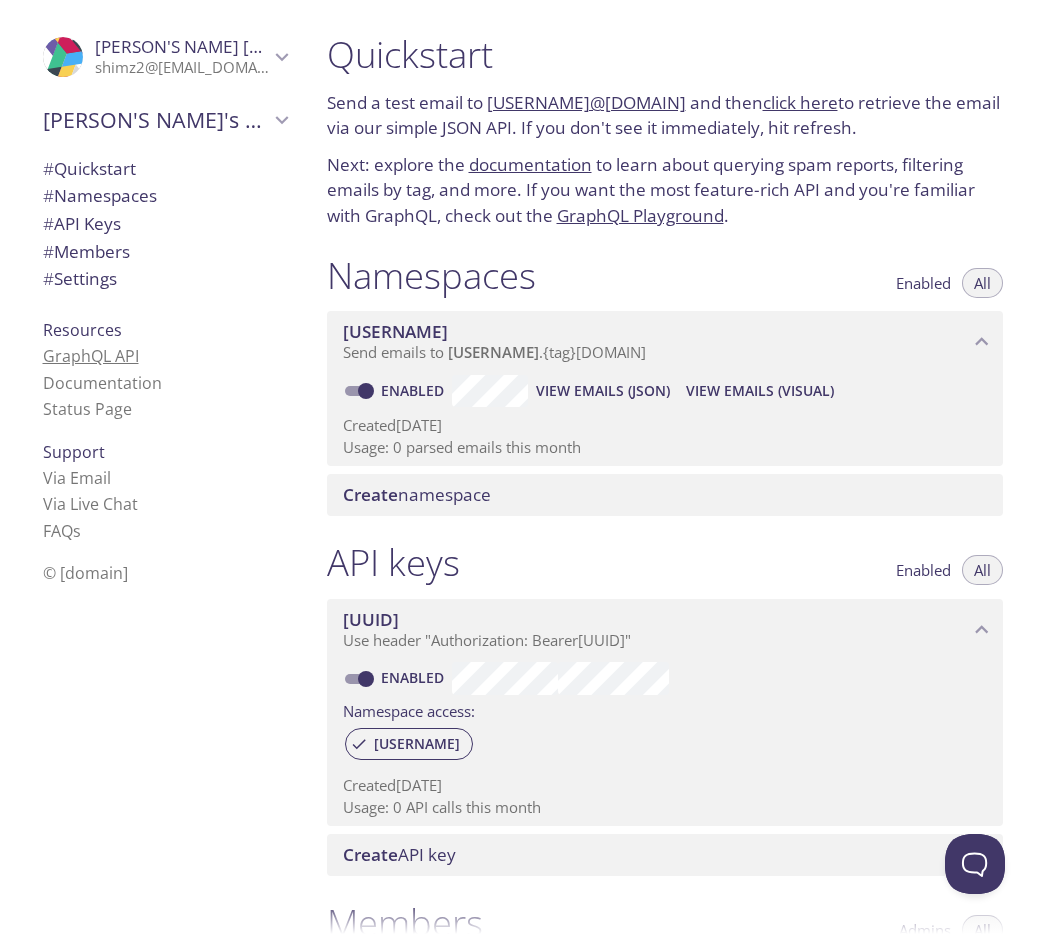 click on "GraphQL API" at bounding box center (91, 356) 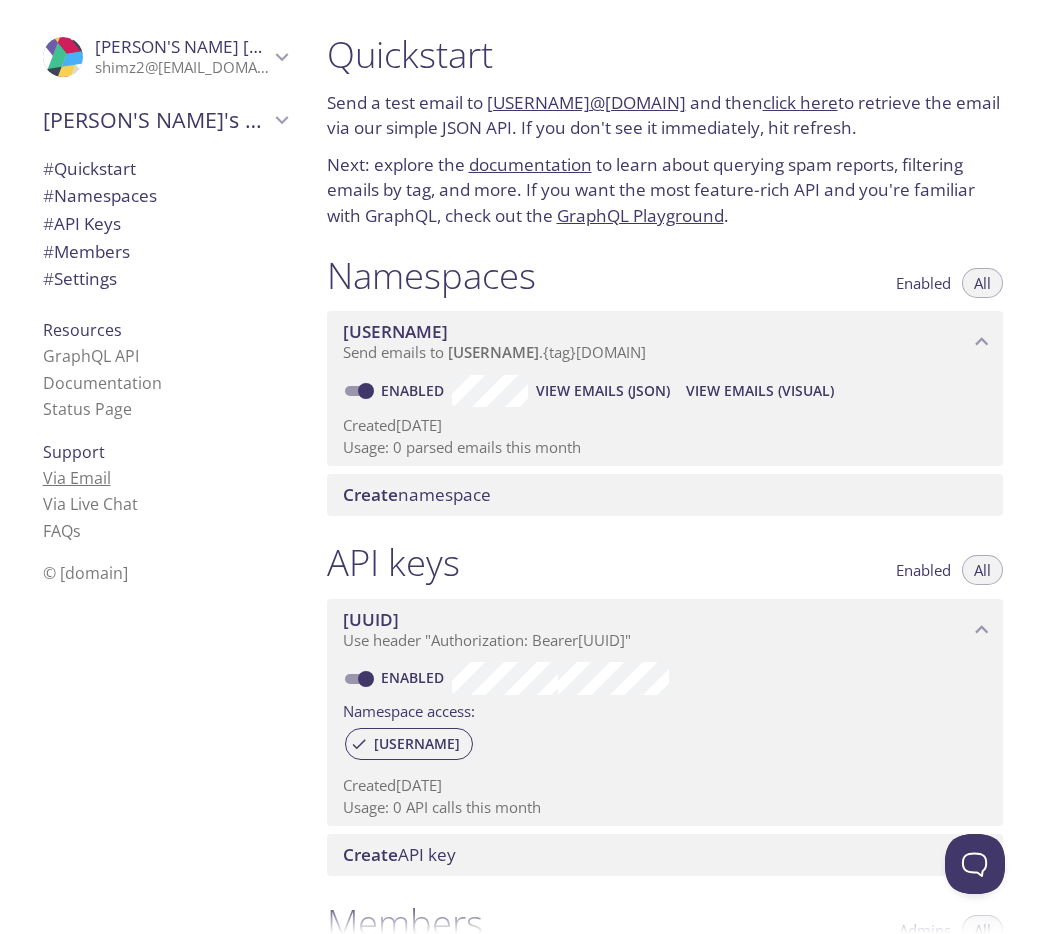 click on "Via Email" at bounding box center [77, 478] 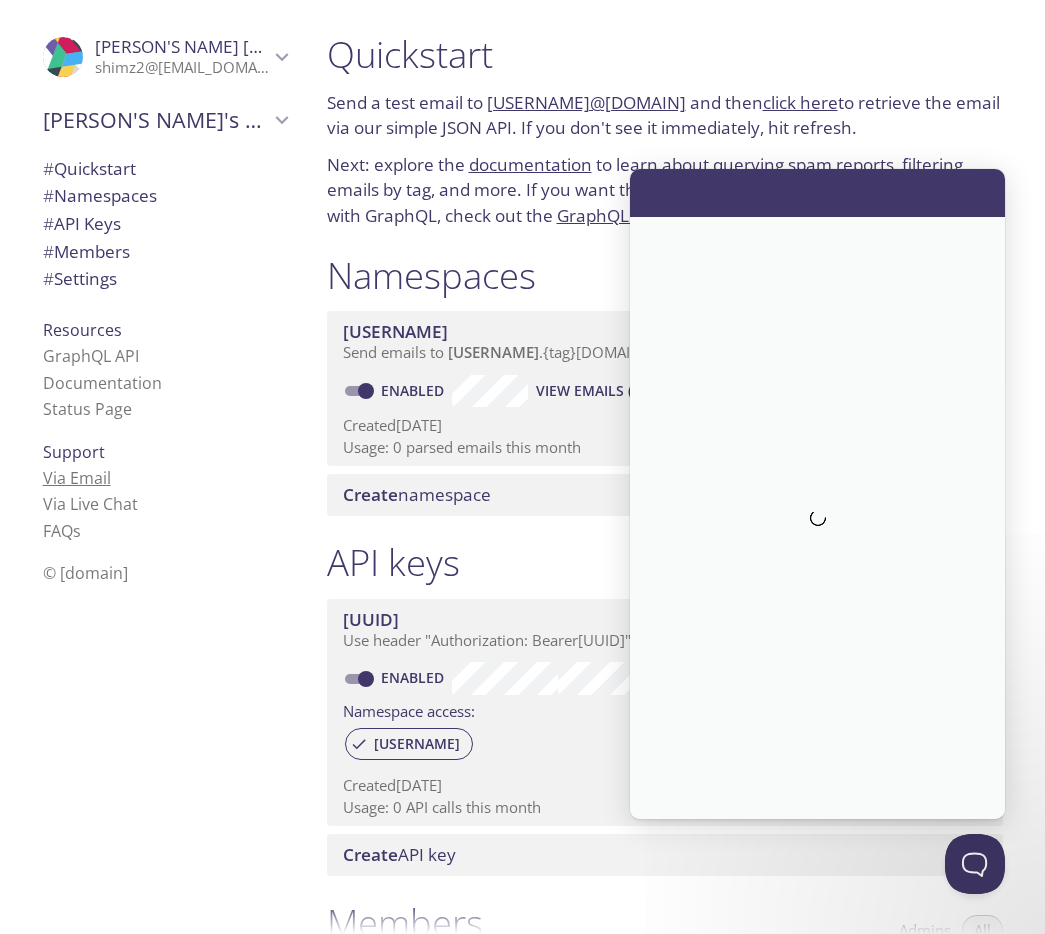 scroll, scrollTop: 0, scrollLeft: 0, axis: both 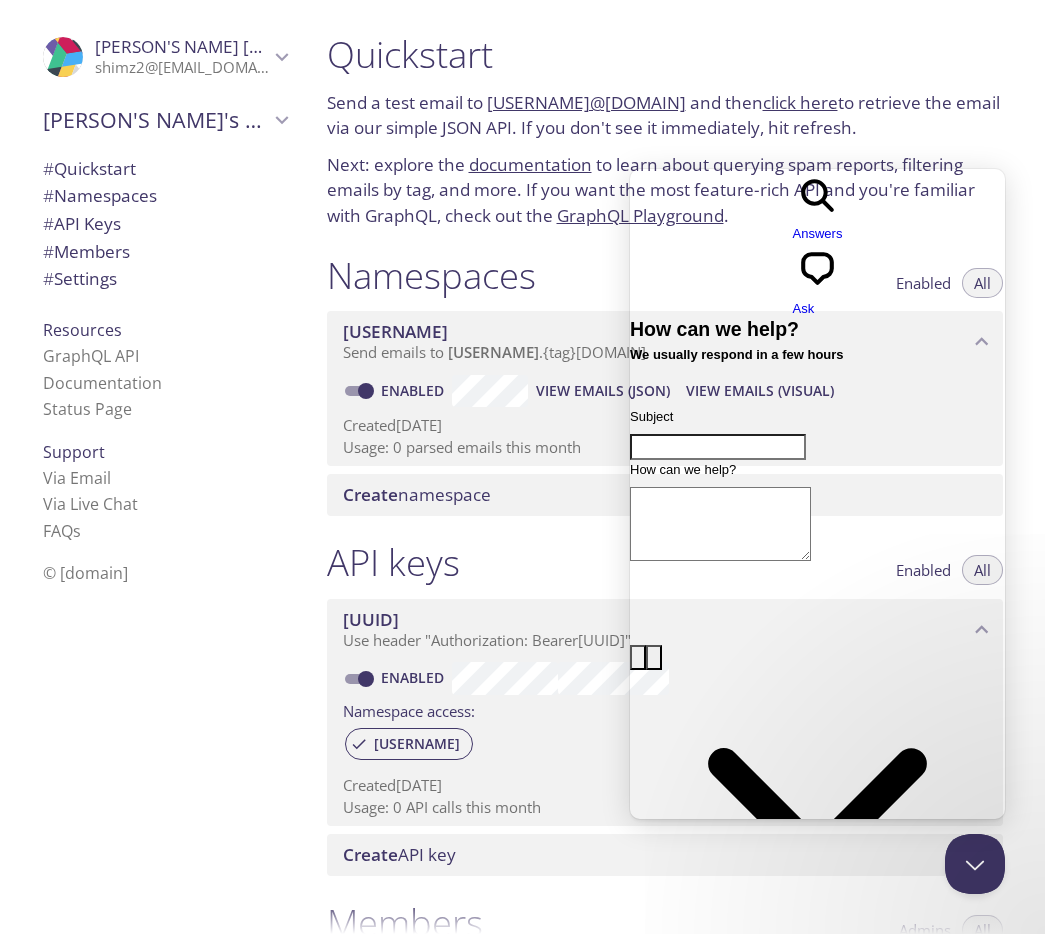 click on "Subject" at bounding box center [718, 447] 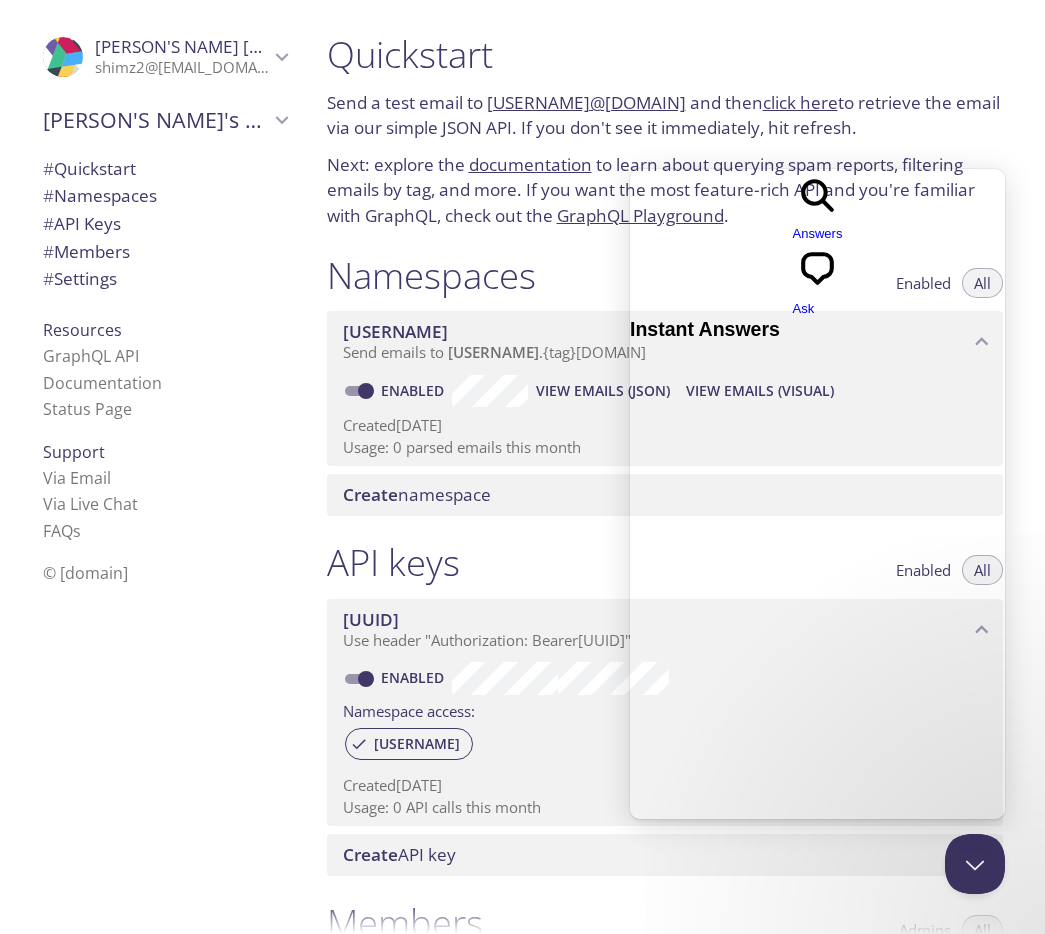 click on "chat-square" at bounding box center (818, 289) 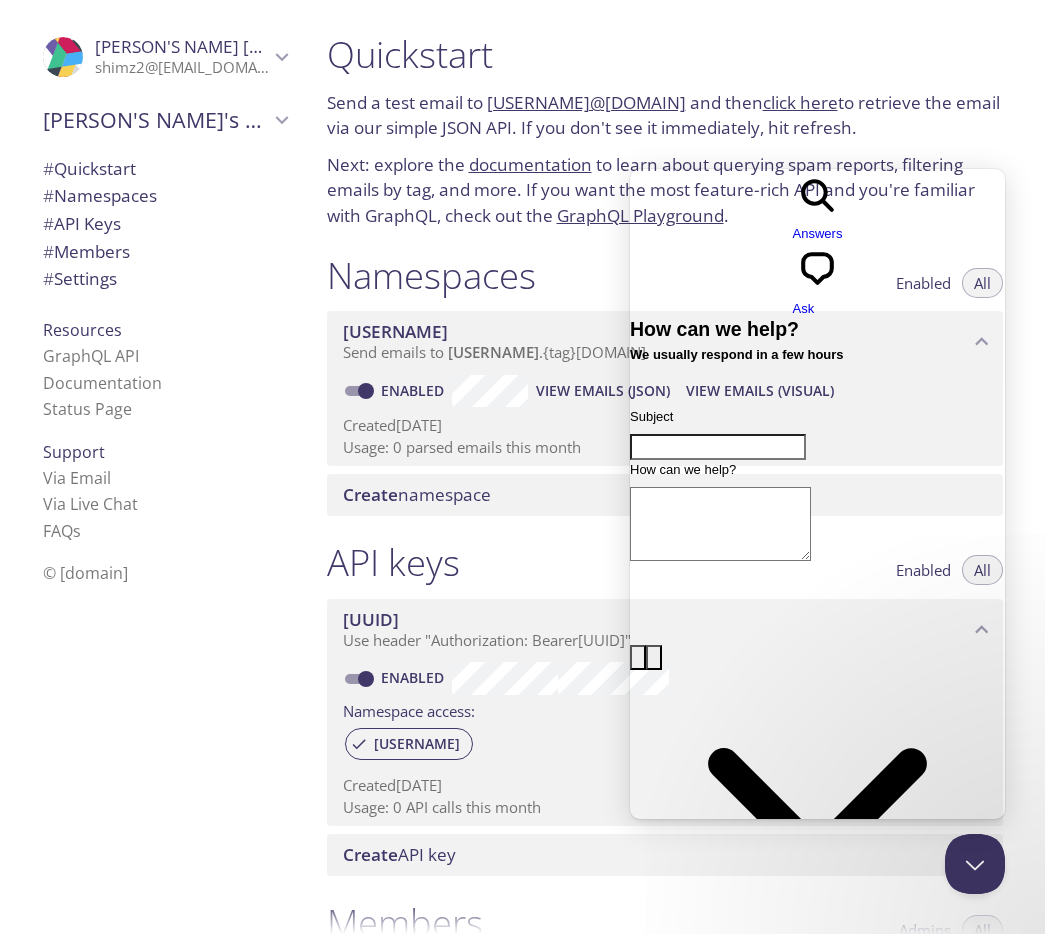 click on "Subject" at bounding box center [718, 447] 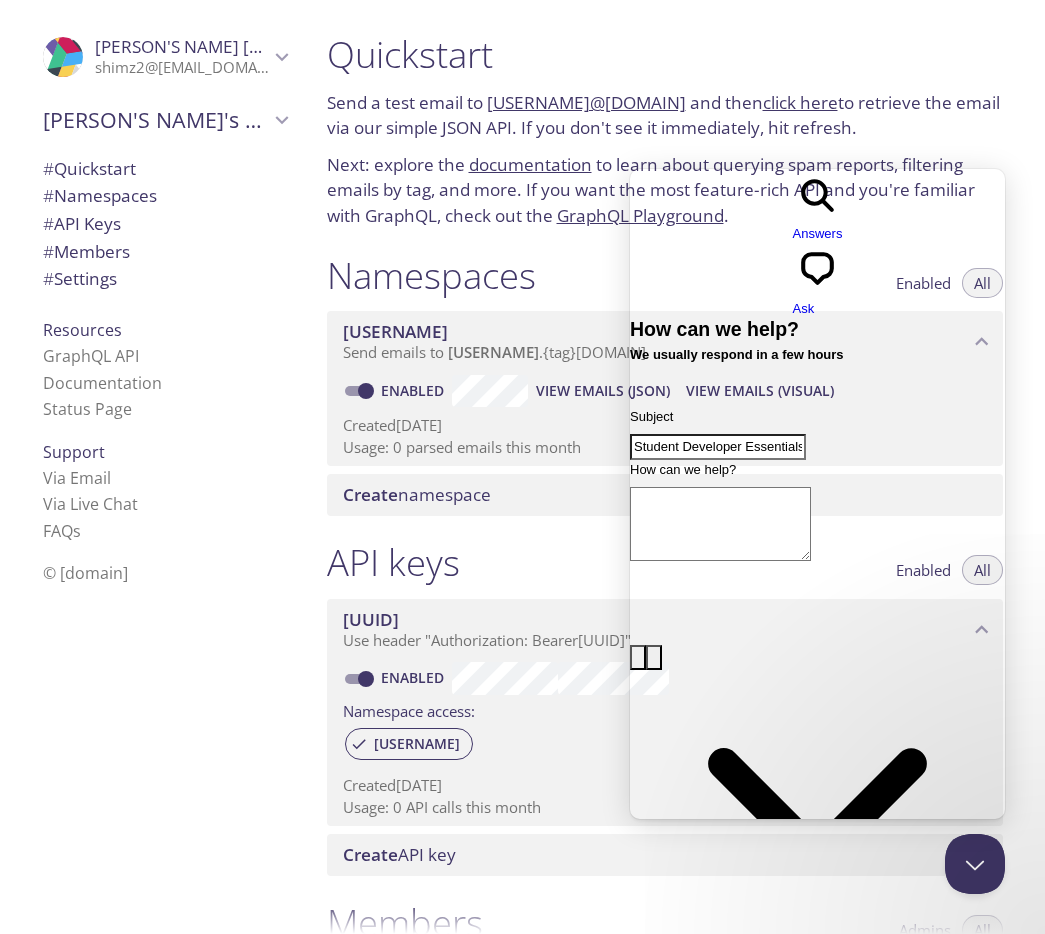 type on "Student Developer Essentials Plan" 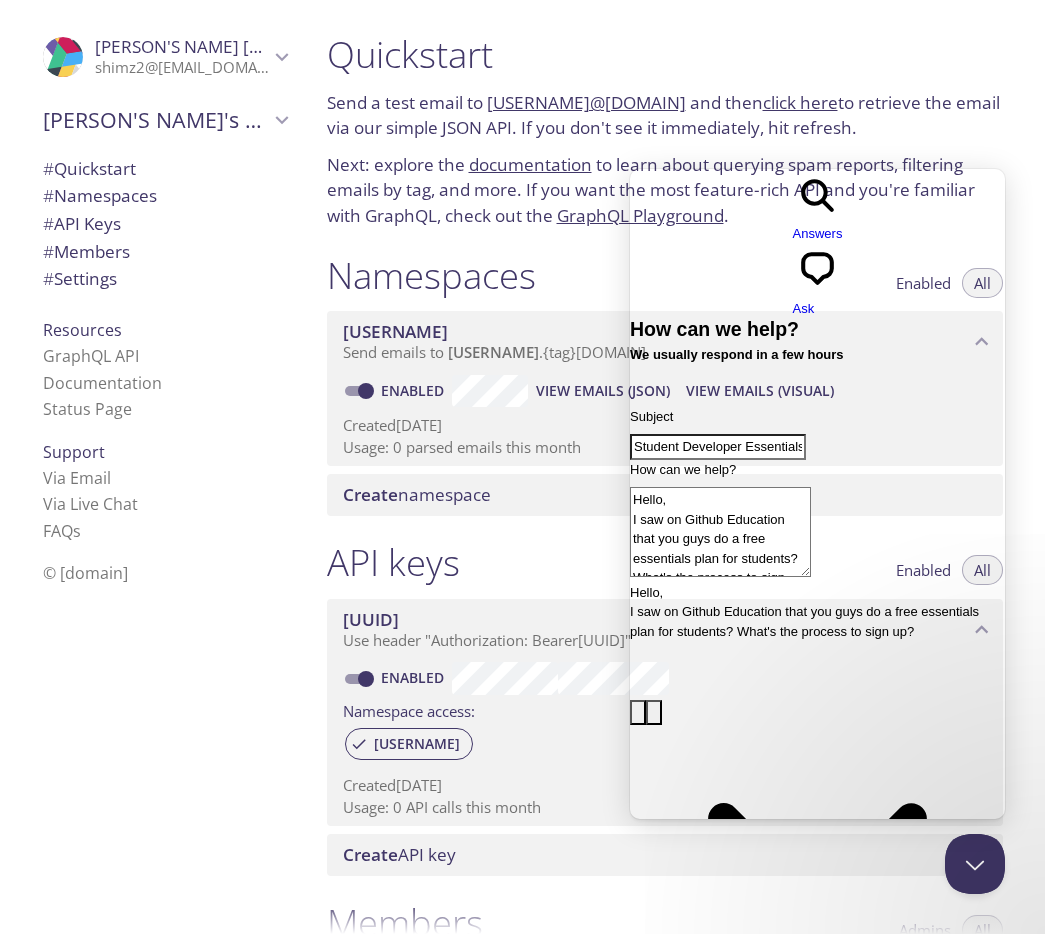 type on "Hello,
I saw on Github Education that you guys do a free essentials plan for students? What's the process to sign up?" 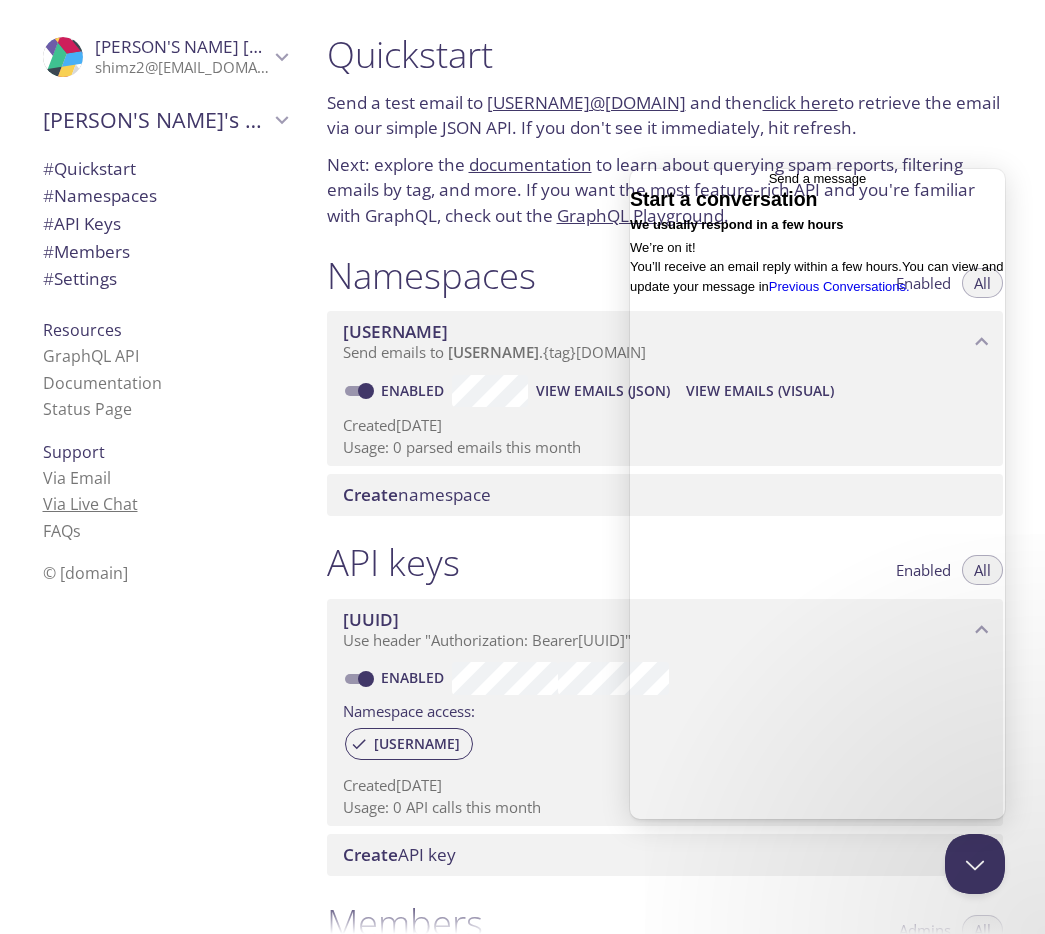 click on "Via Live Chat" at bounding box center (90, 504) 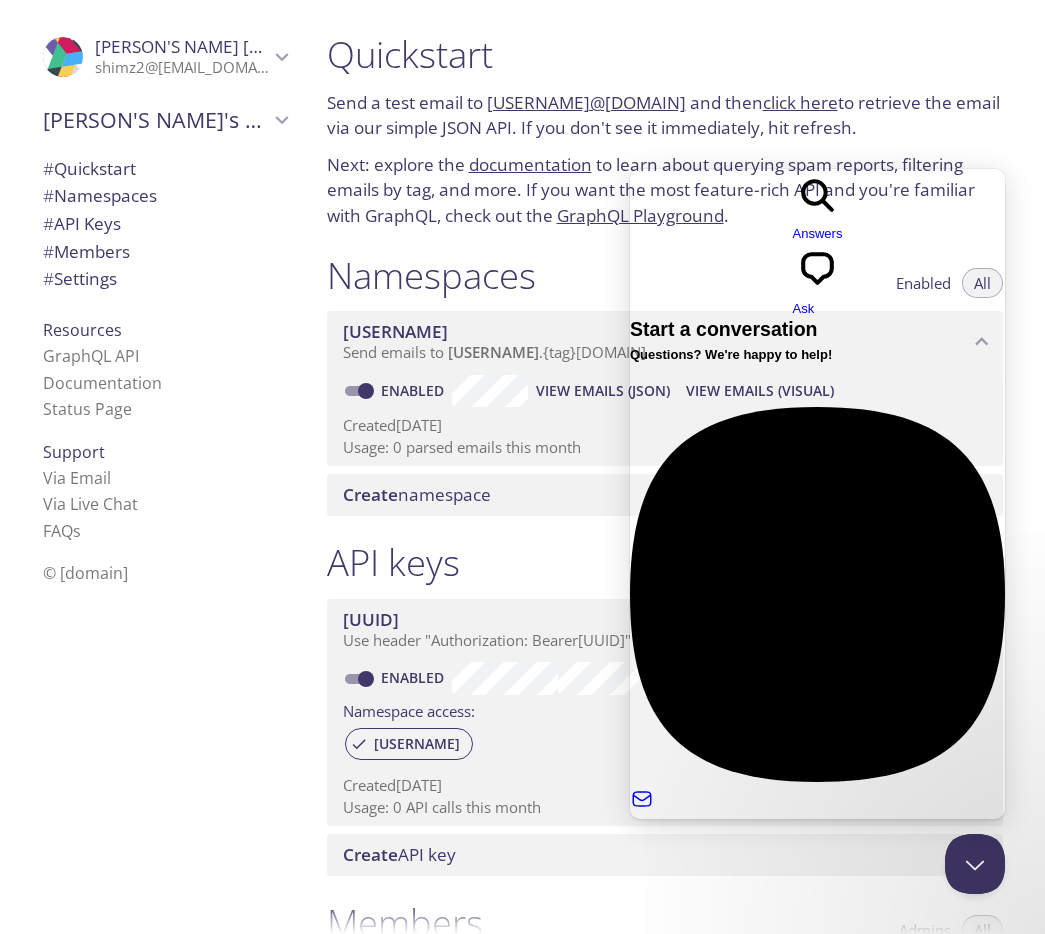 click at bounding box center [761, 899] 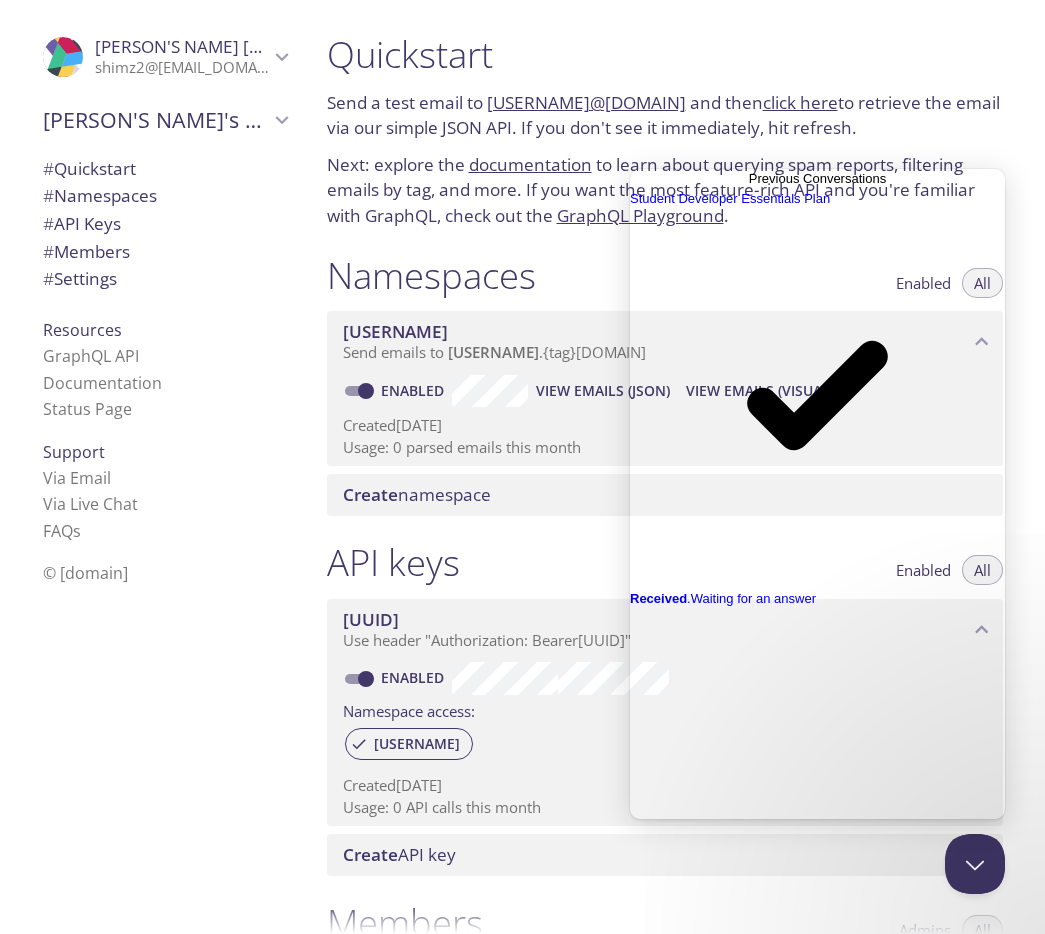 click on "Go back" at bounding box center [749, 178] 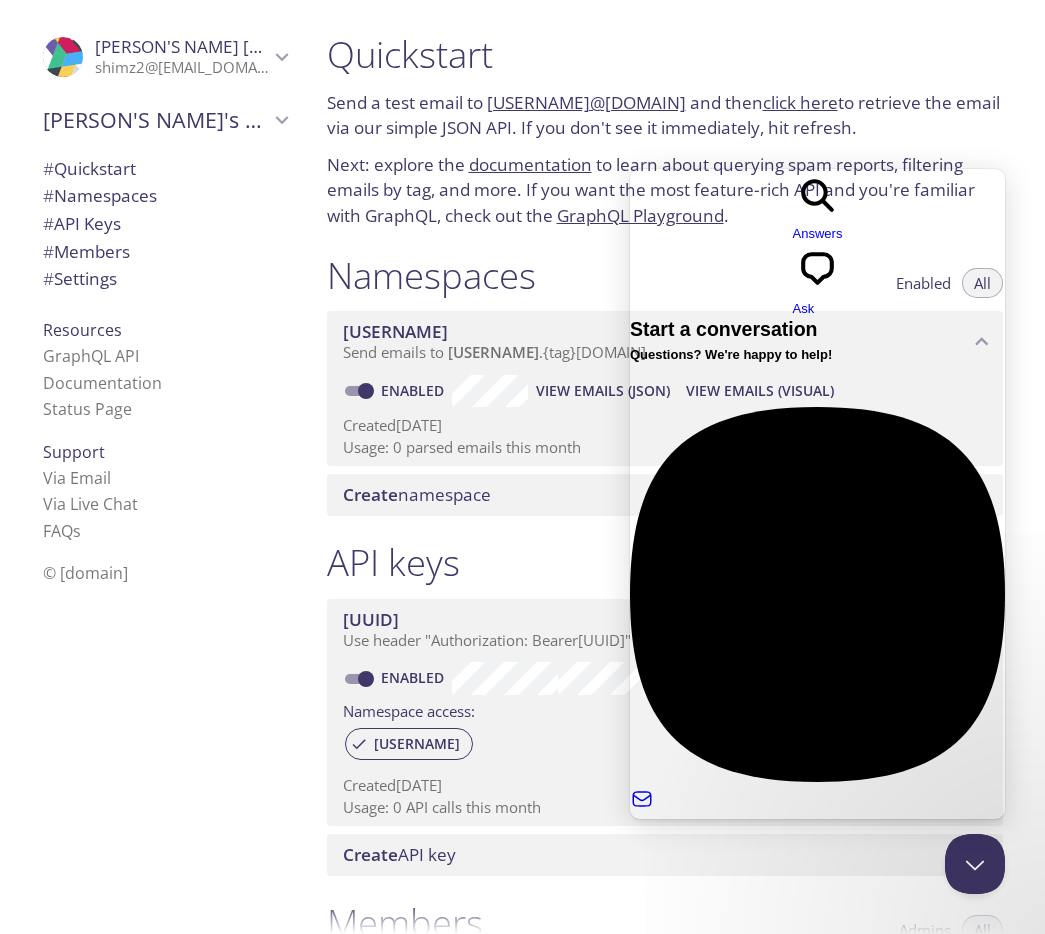 click on "Answers" at bounding box center (818, 233) 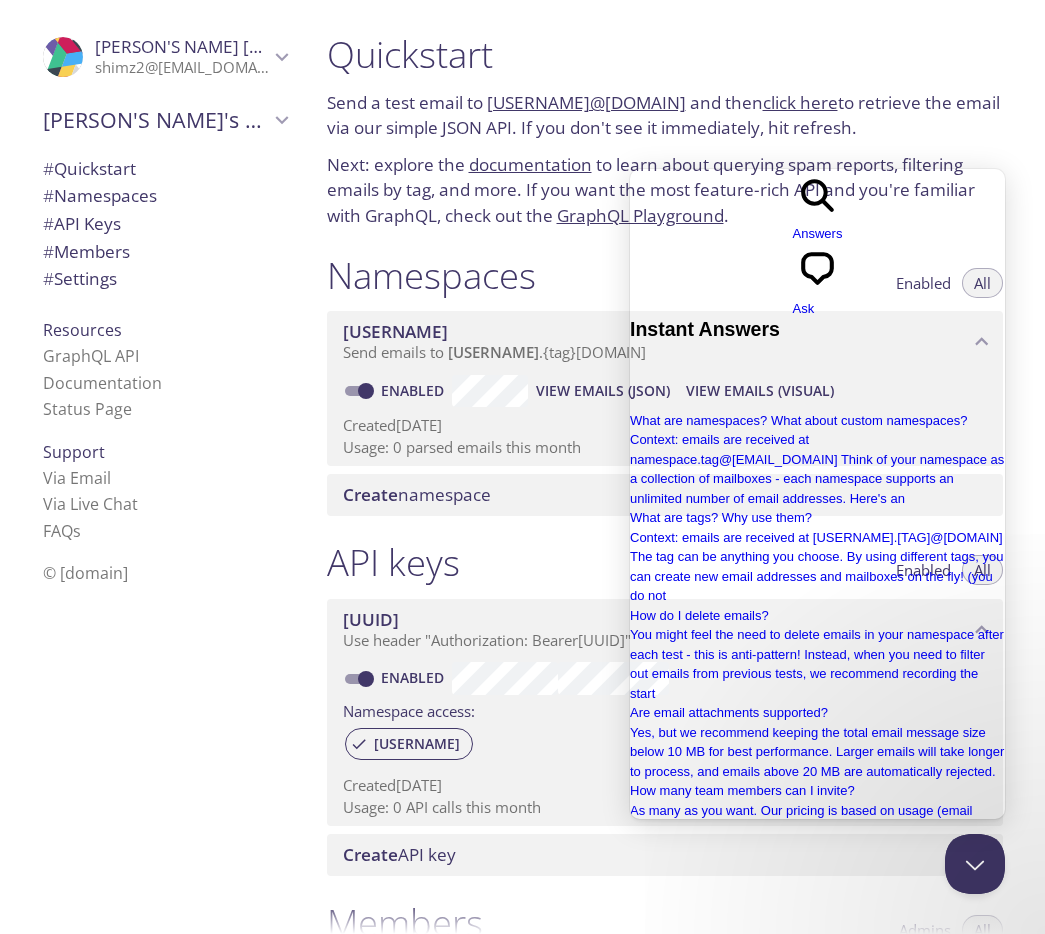 click on "Next: explore the   documentation   to learn about querying spam reports, filtering emails by tag, and more. If you want the most feature-rich API and you're familiar with GraphQL, check out the   GraphQL Playground ." at bounding box center [665, 190] 